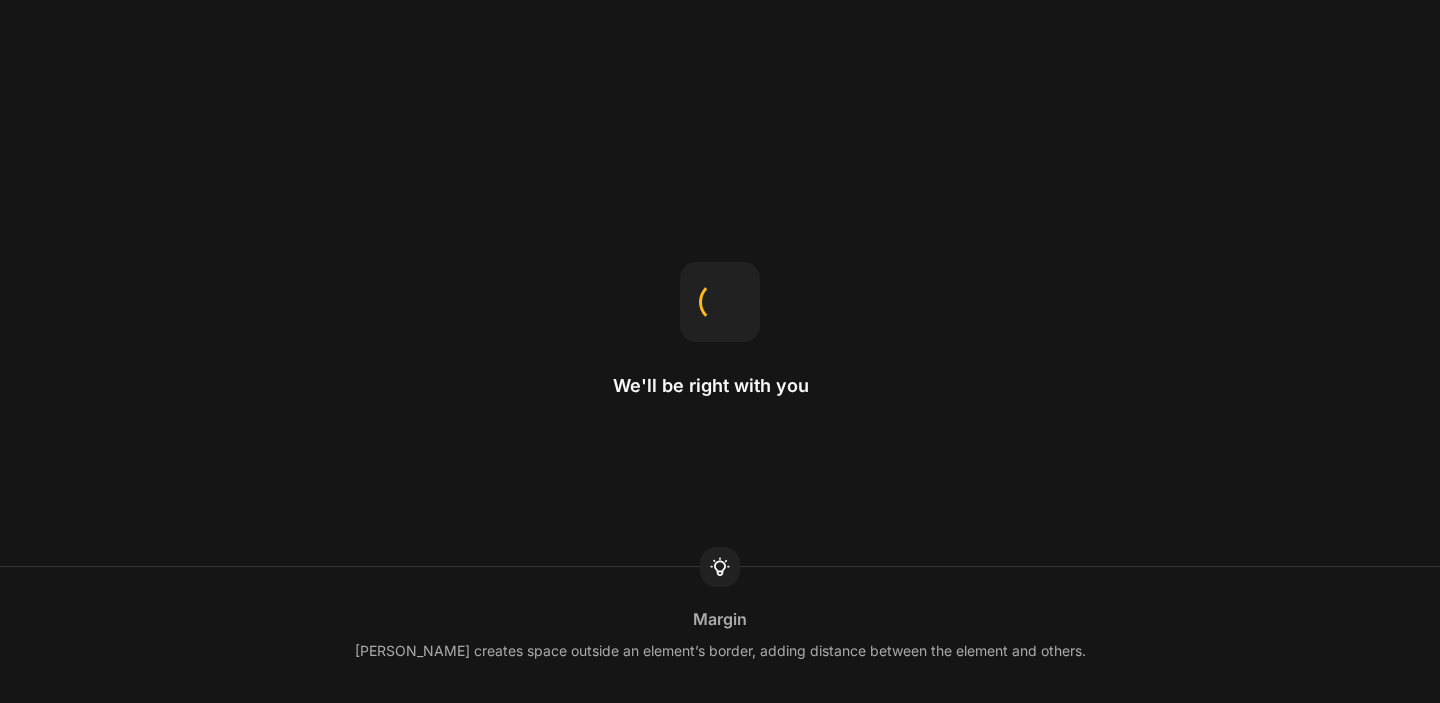 scroll, scrollTop: 0, scrollLeft: 0, axis: both 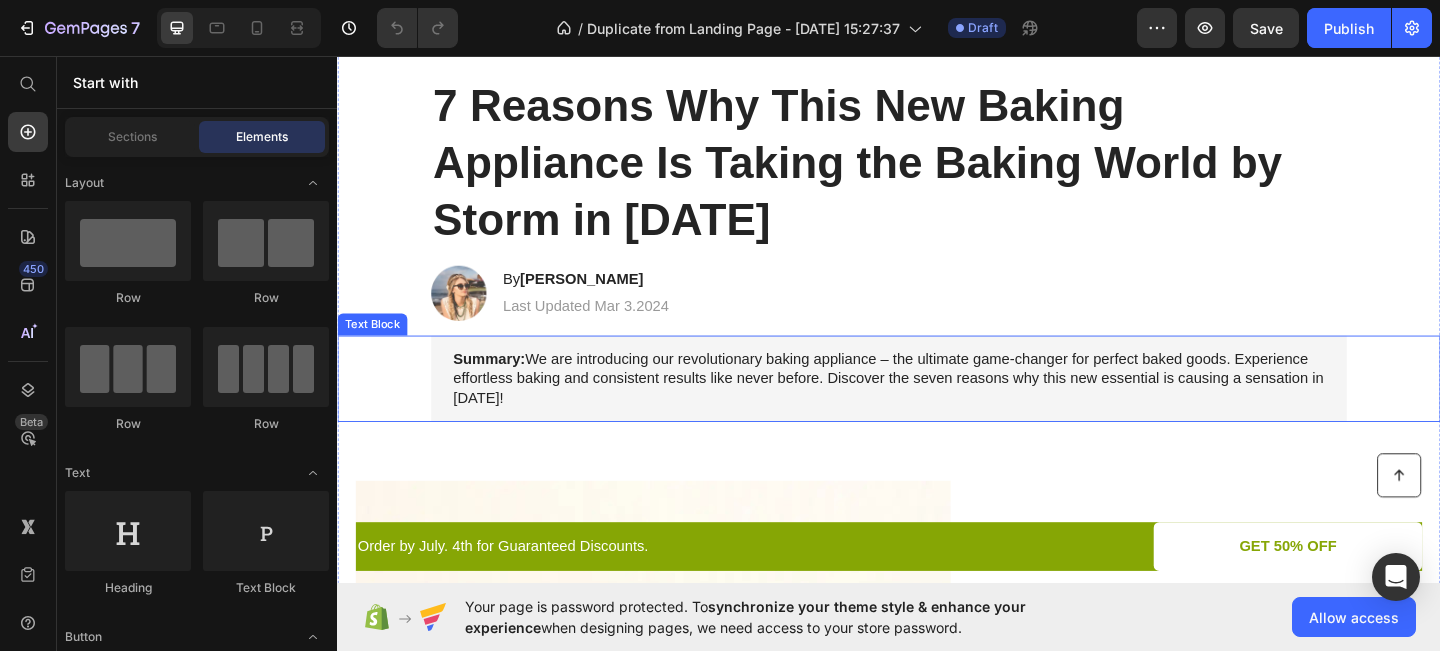 click on "Summary:  We are introducing our revolutionary baking appliance – the ultimate game-changer for perfect baked goods. Experience effortless baking and consistent results like never before. Discover the seven reasons why this new essential is causing a sensation in [DATE]!" at bounding box center (937, 407) 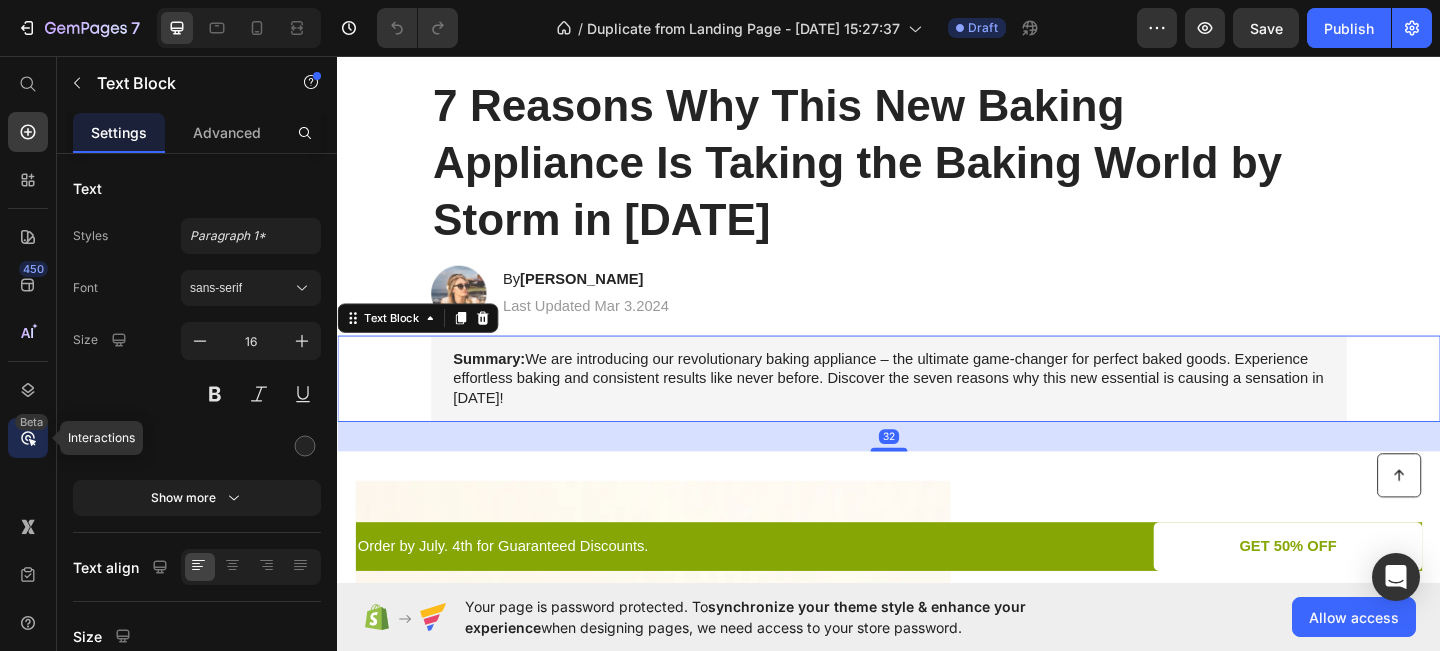 click 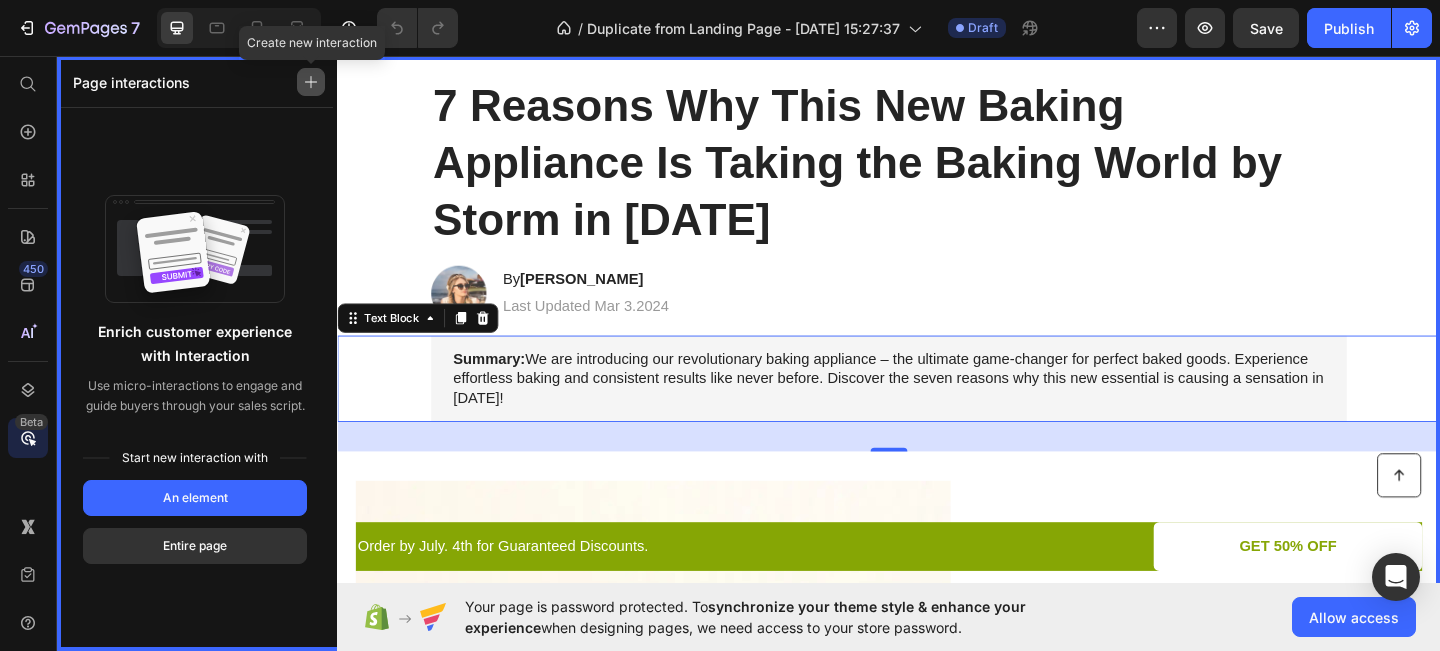 click 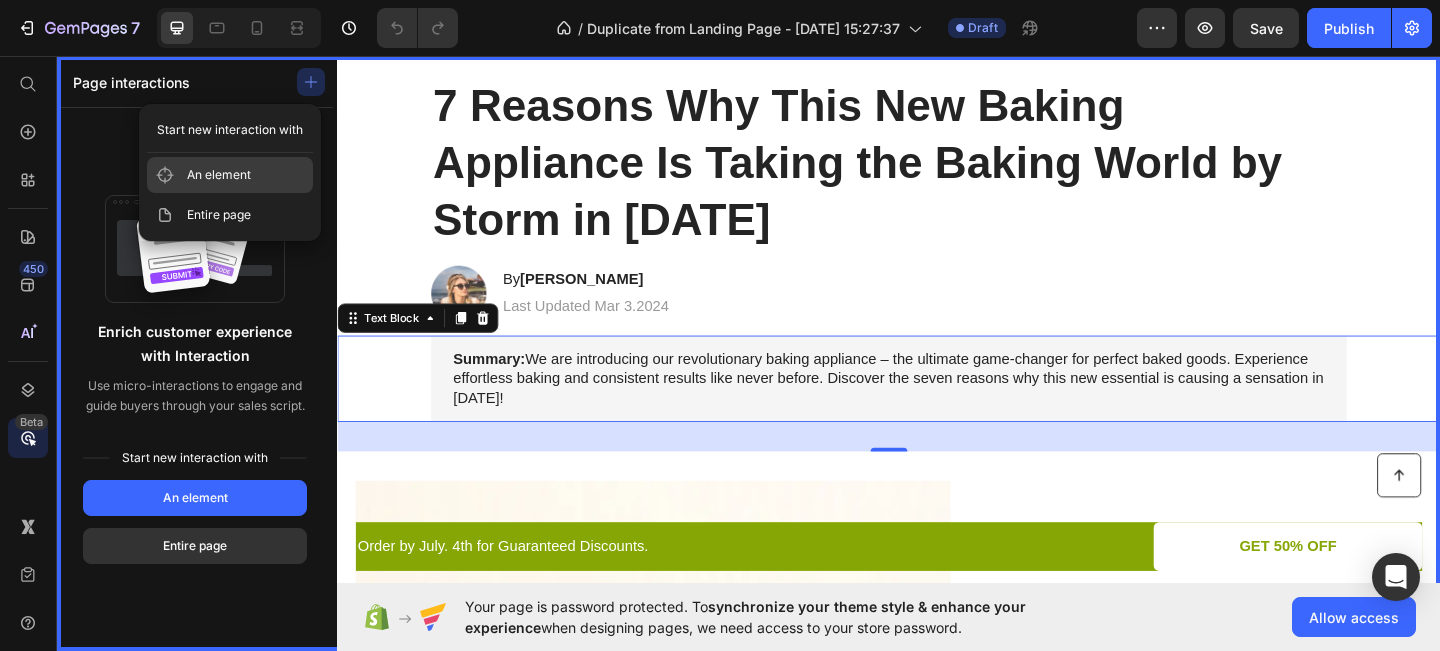 click on "An element" at bounding box center (219, 175) 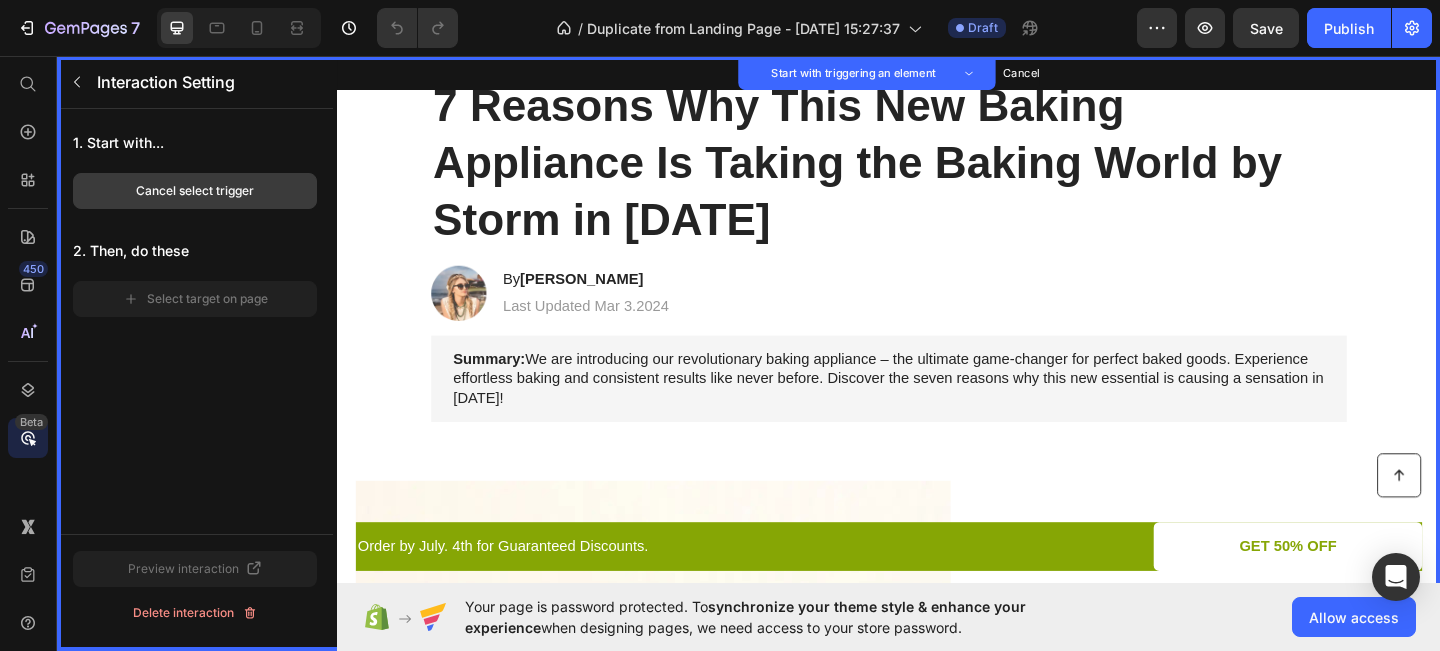 click on "Cancel select trigger" at bounding box center (195, 191) 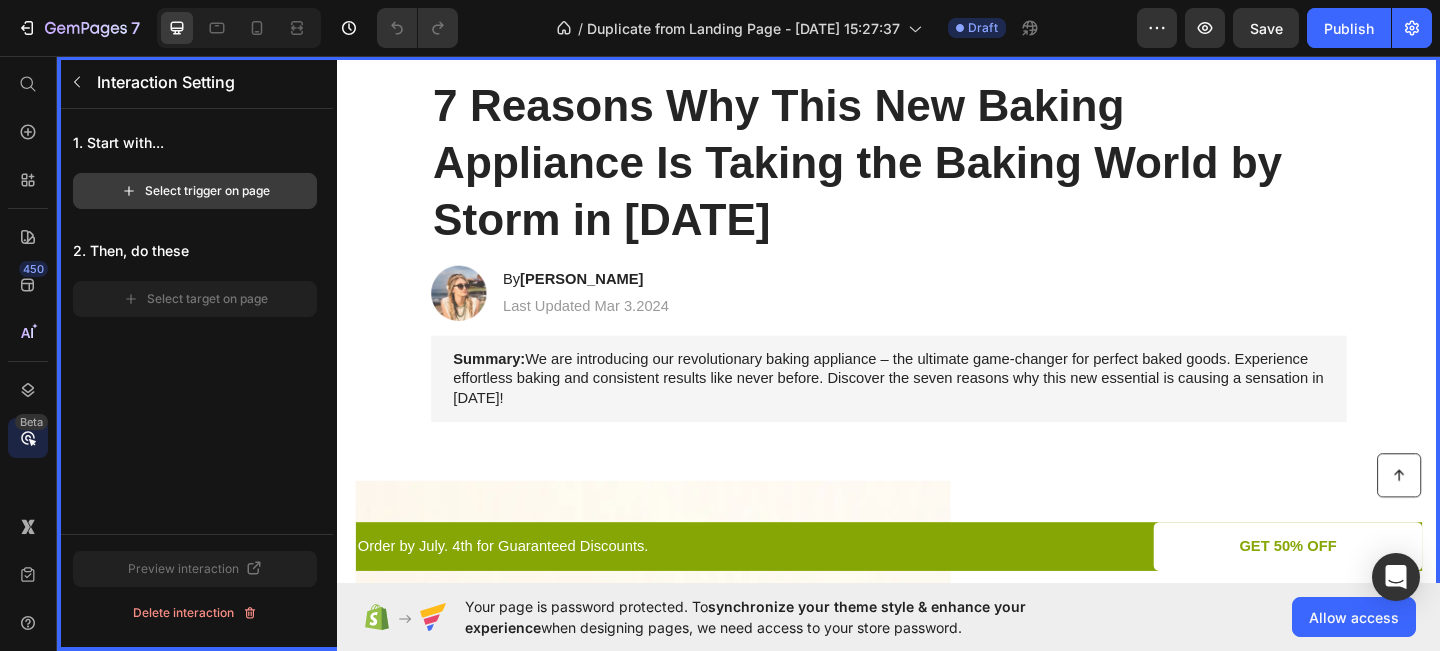 click on "Select trigger on page" at bounding box center [195, 191] 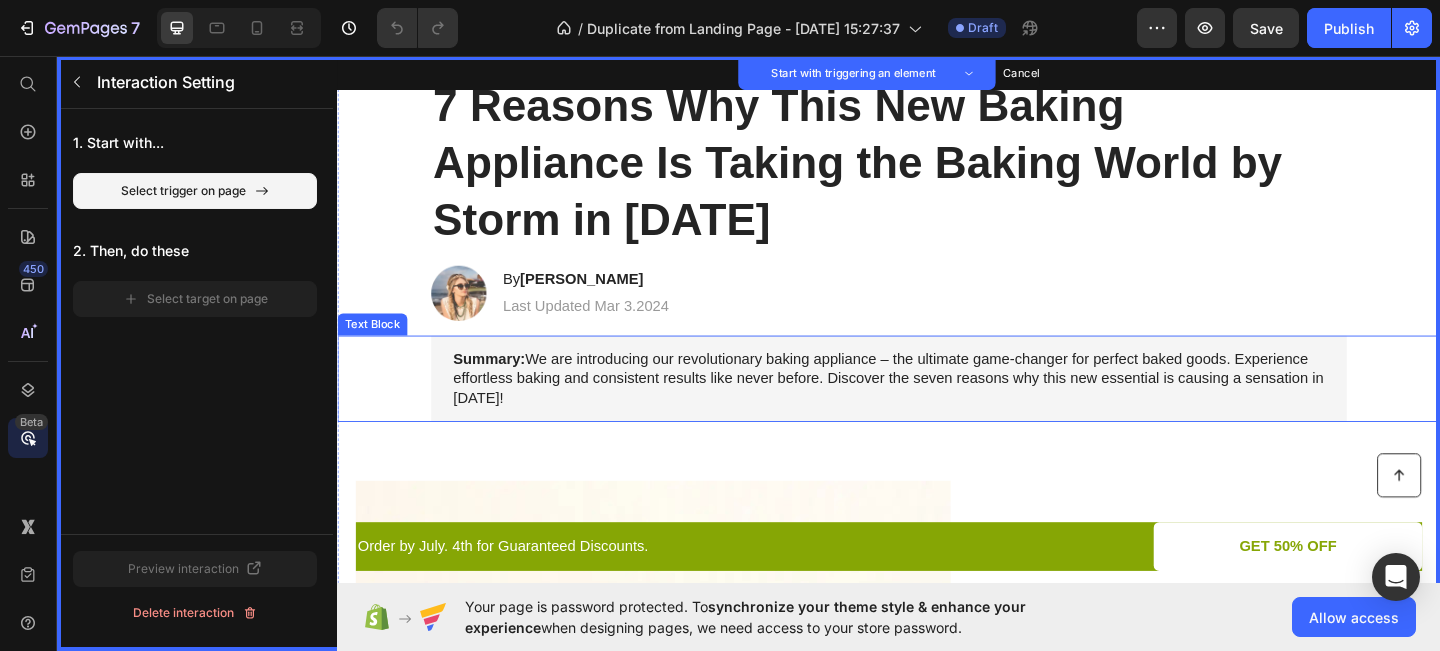 click on "Summary:  We are introducing our revolutionary baking appliance – the ultimate game-changer for perfect baked goods. Experience effortless baking and consistent results like never before. Discover the seven reasons why this new essential is causing a sensation in [DATE]!" at bounding box center (937, 407) 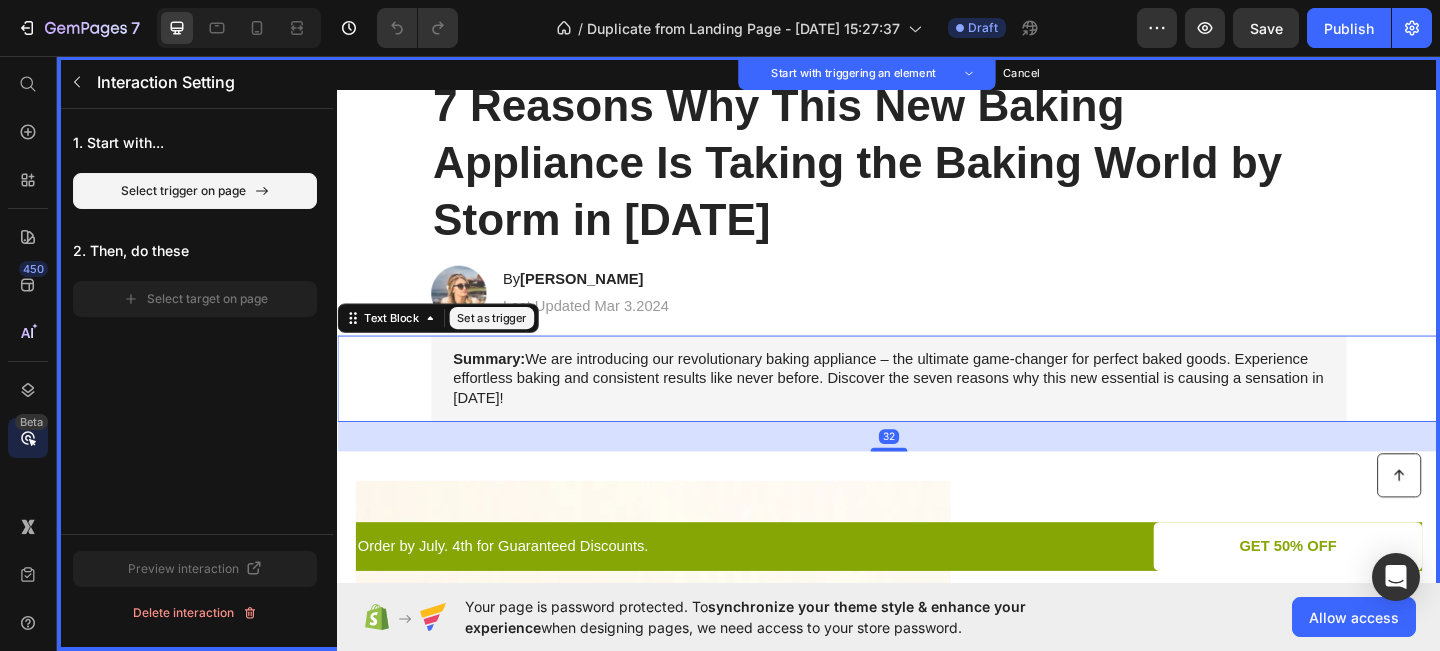 click on "Set as trigger" at bounding box center [505, 341] 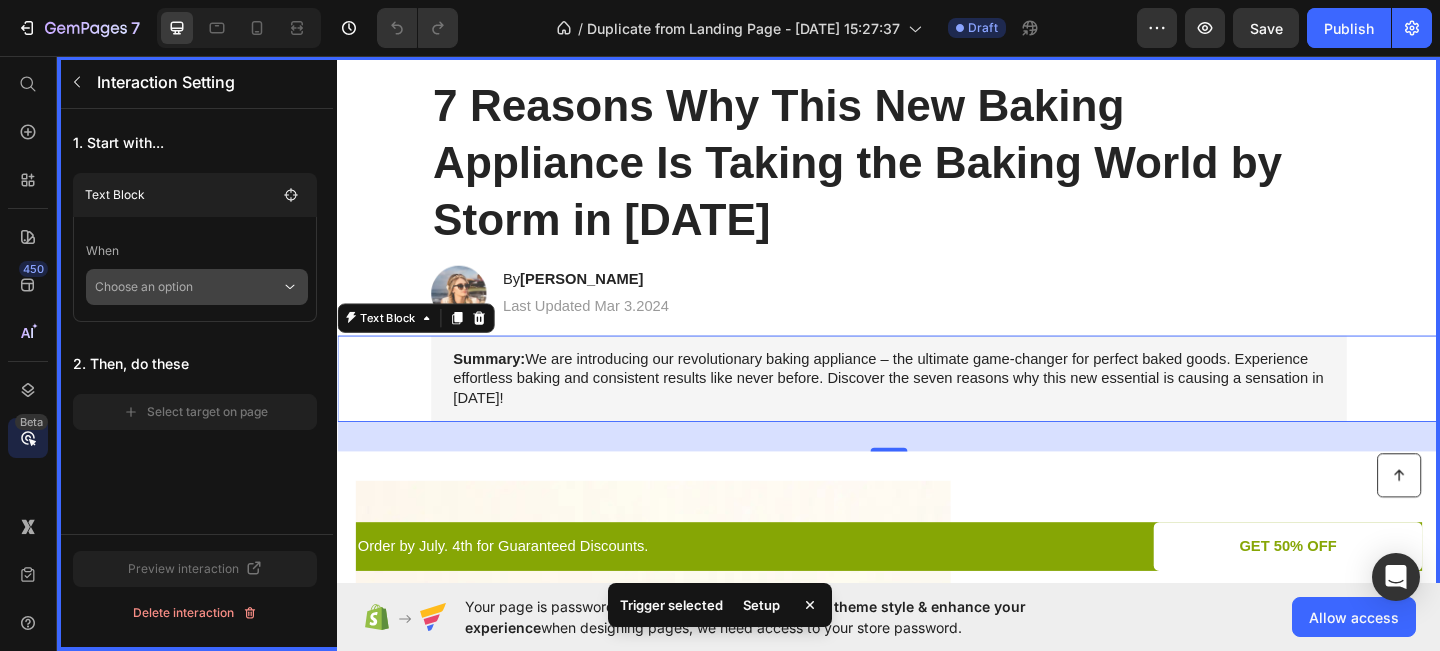 click on "Choose an option" at bounding box center (188, 287) 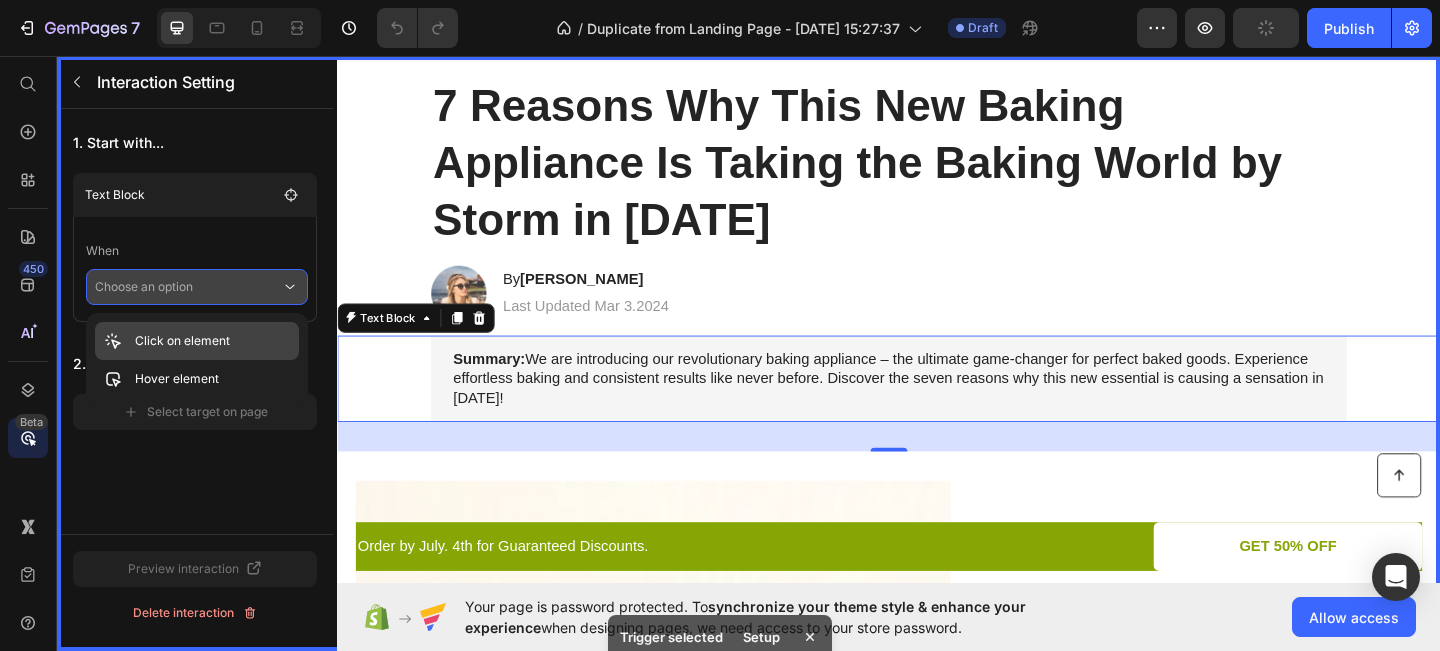 click on "Click on element" 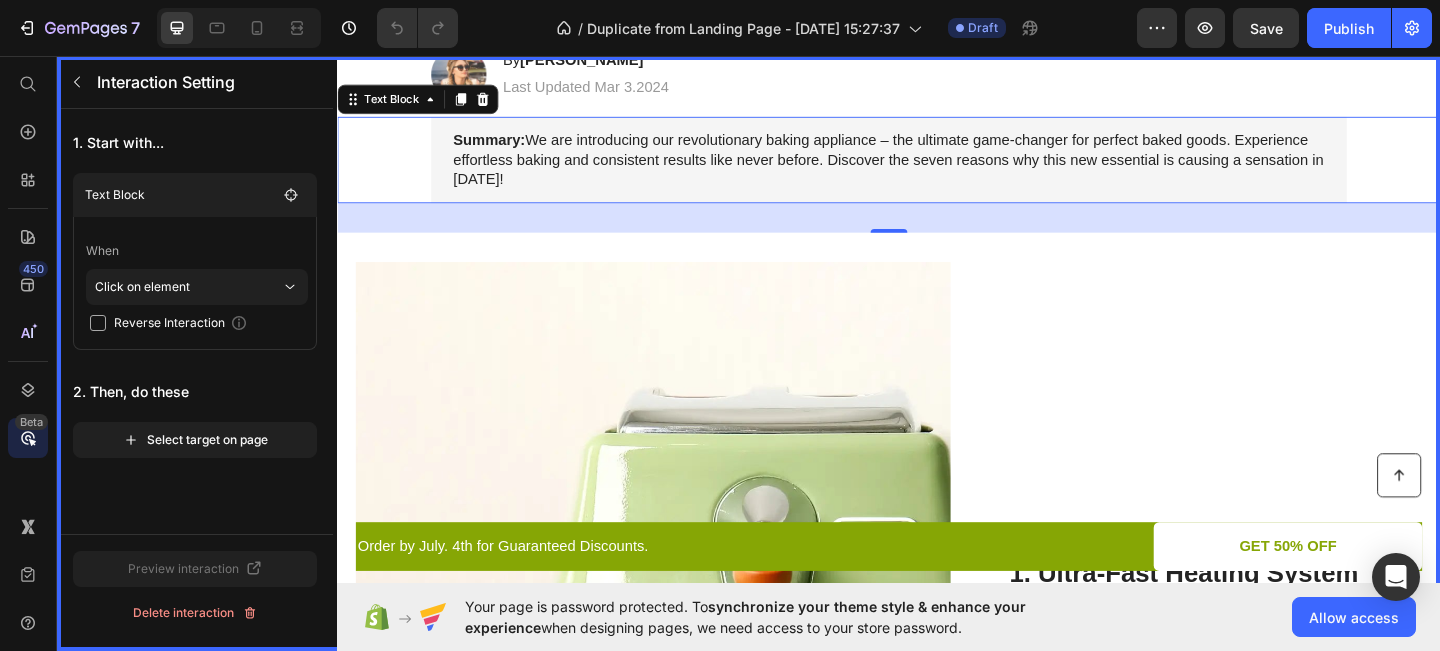 scroll, scrollTop: 242, scrollLeft: 0, axis: vertical 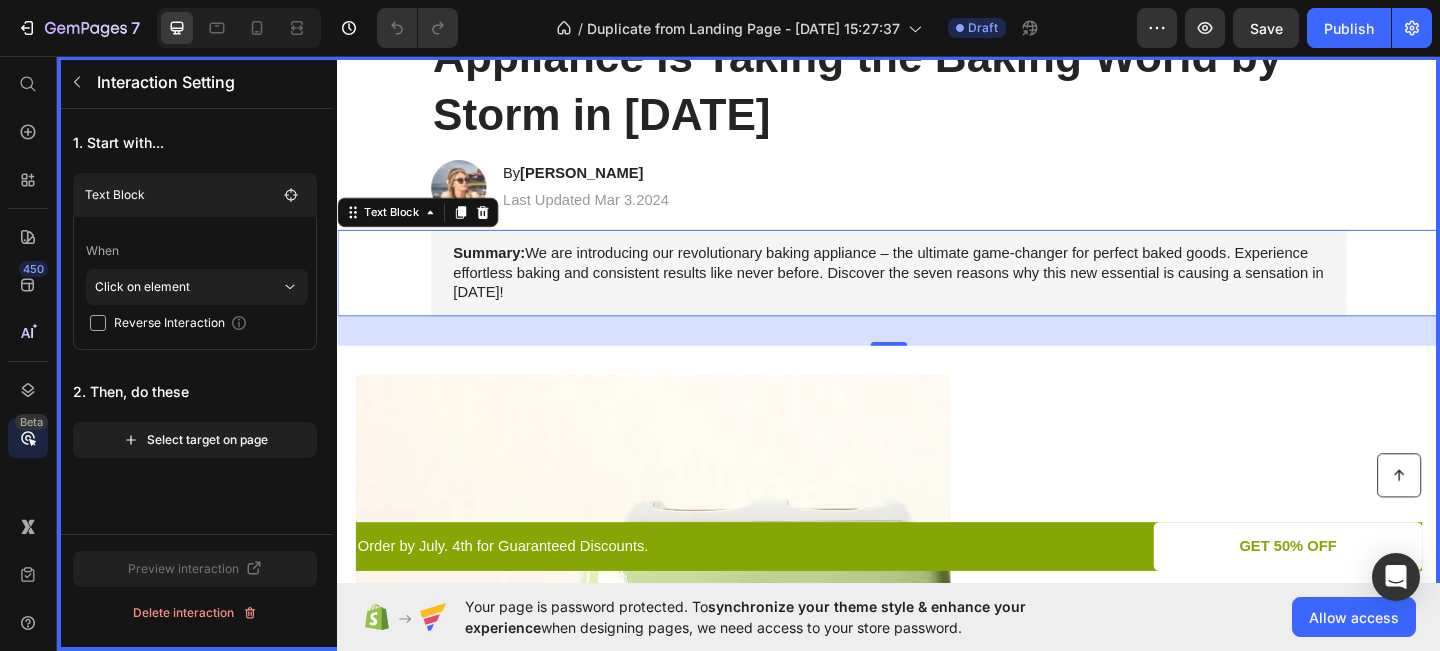 click at bounding box center (937, 342) 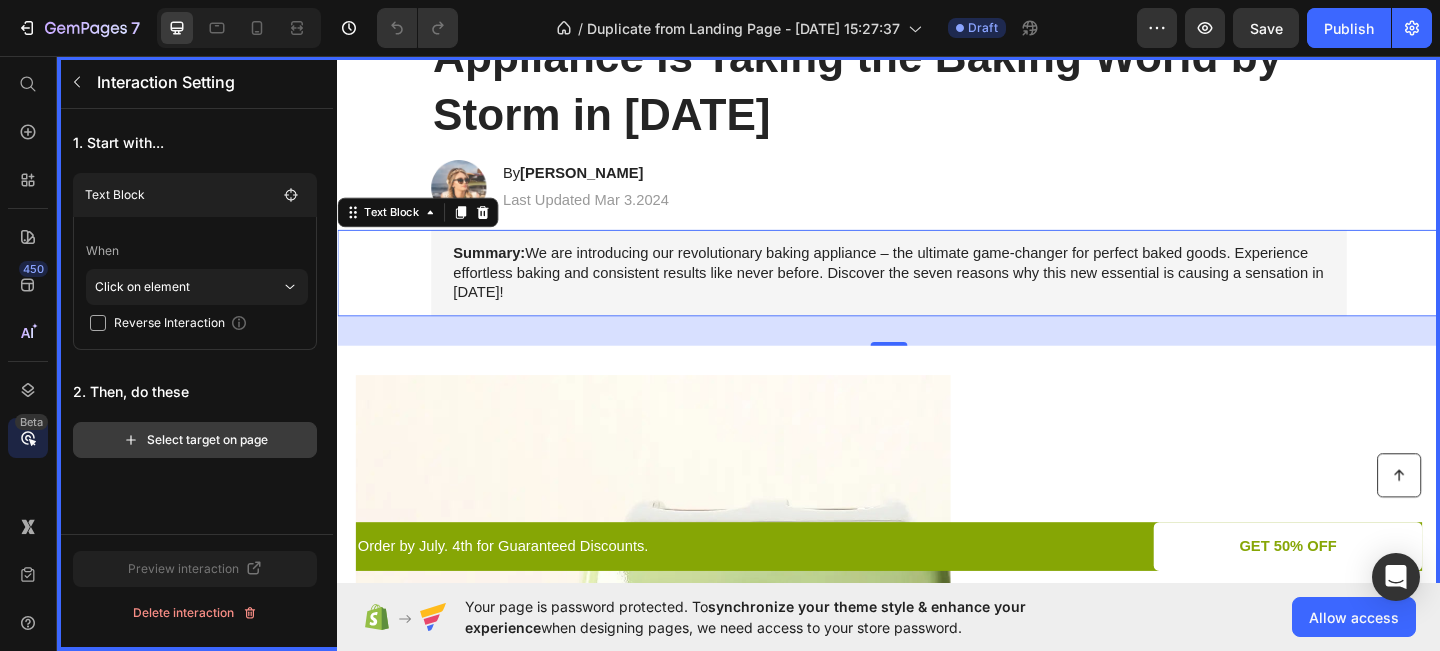 click on "Select target on page" 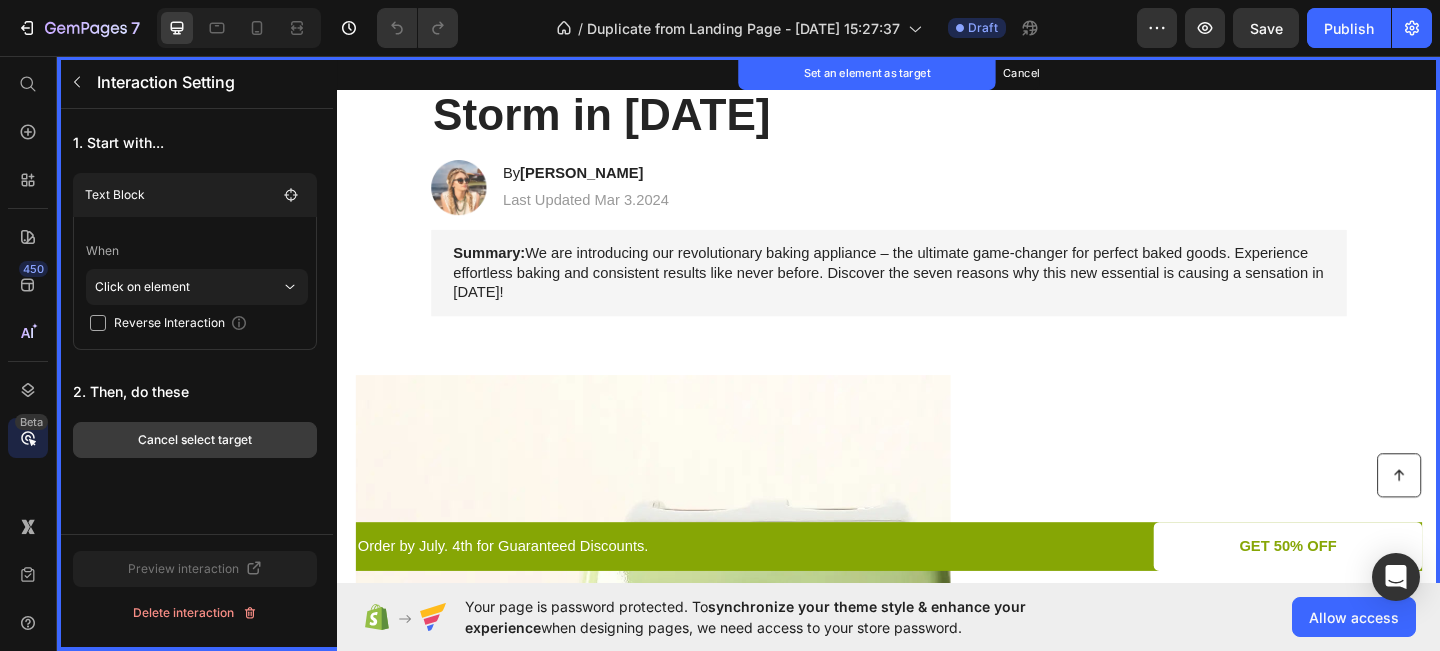 click on "Cancel select target" at bounding box center [195, 440] 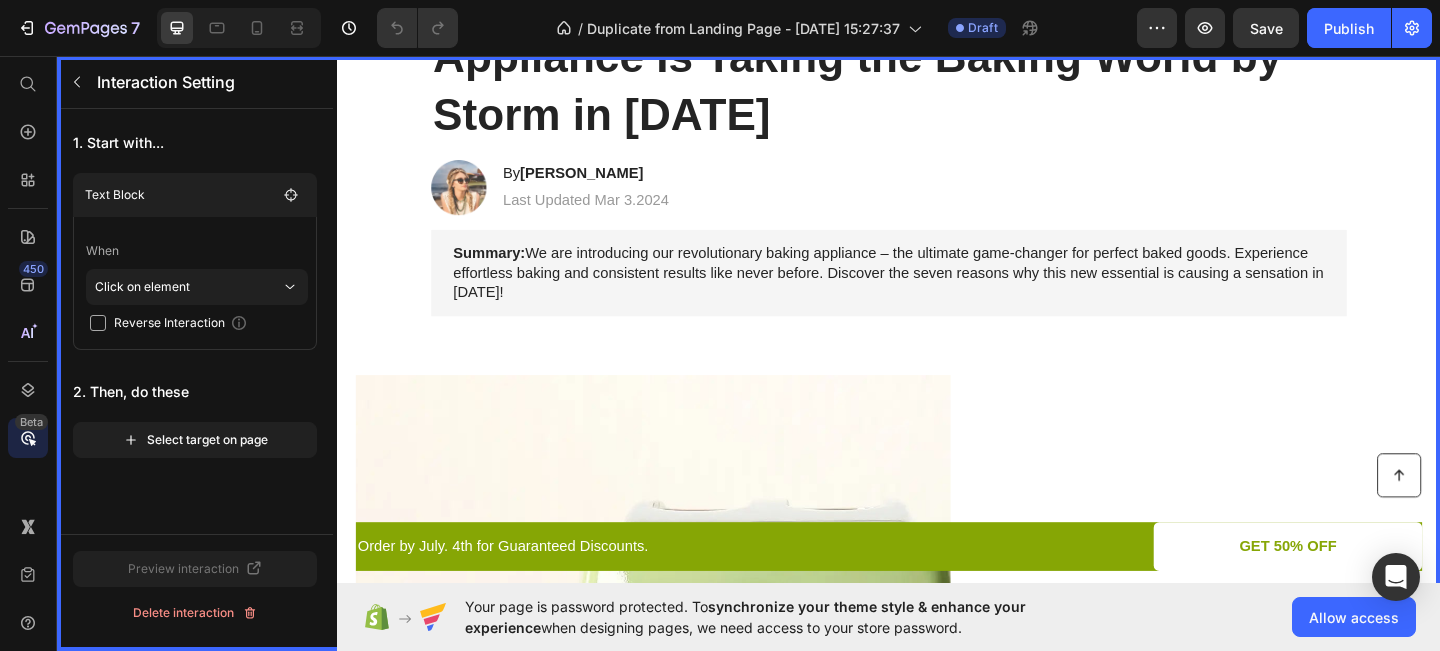 click at bounding box center [937, 342] 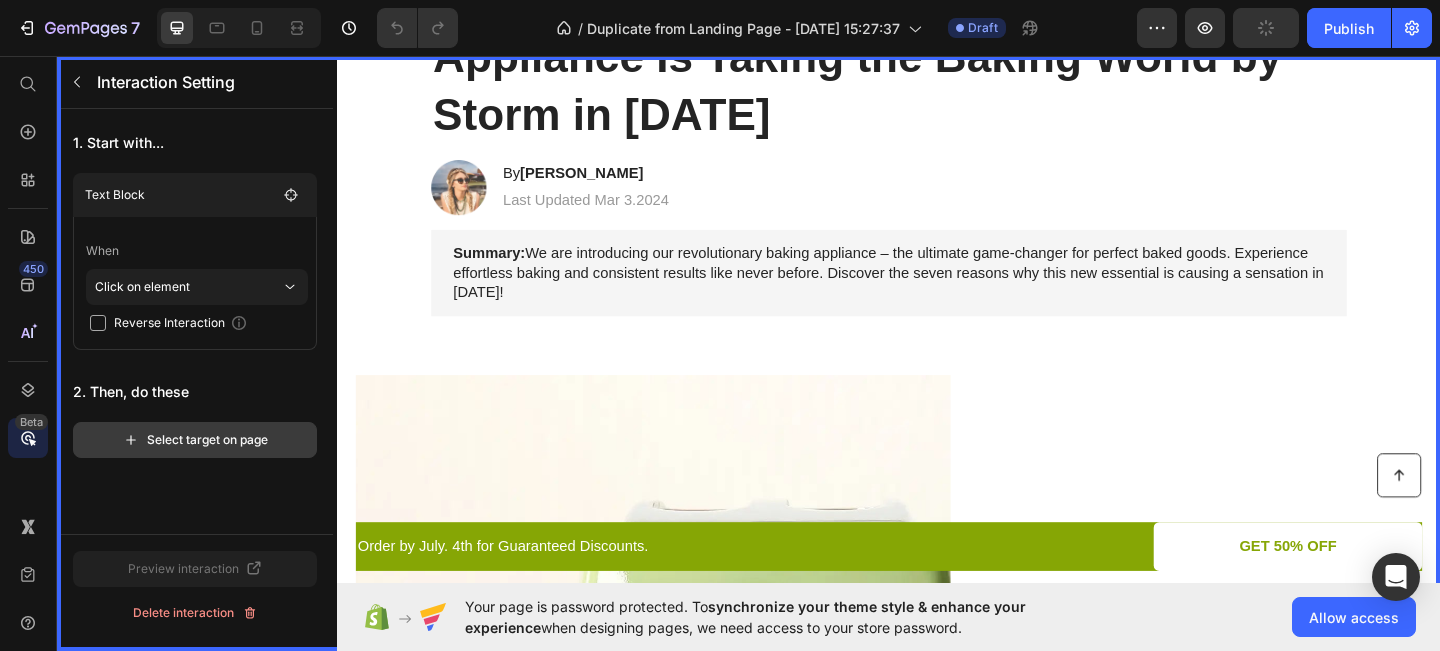click on "Select target on page" at bounding box center (195, 440) 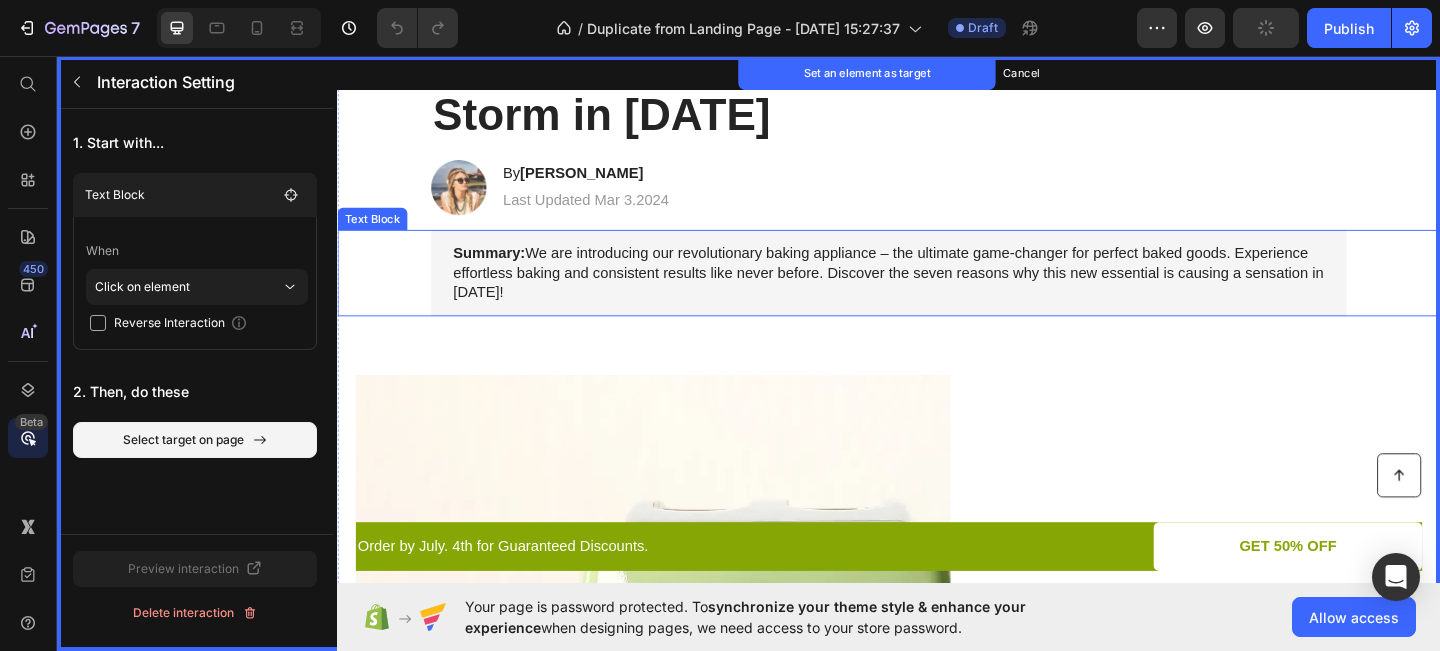 click on "Summary:  We are introducing our revolutionary baking appliance – the ultimate game-changer for perfect baked goods. Experience effortless baking and consistent results like never before. Discover the seven reasons why this new essential is causing a sensation in [DATE]!" at bounding box center [937, 292] 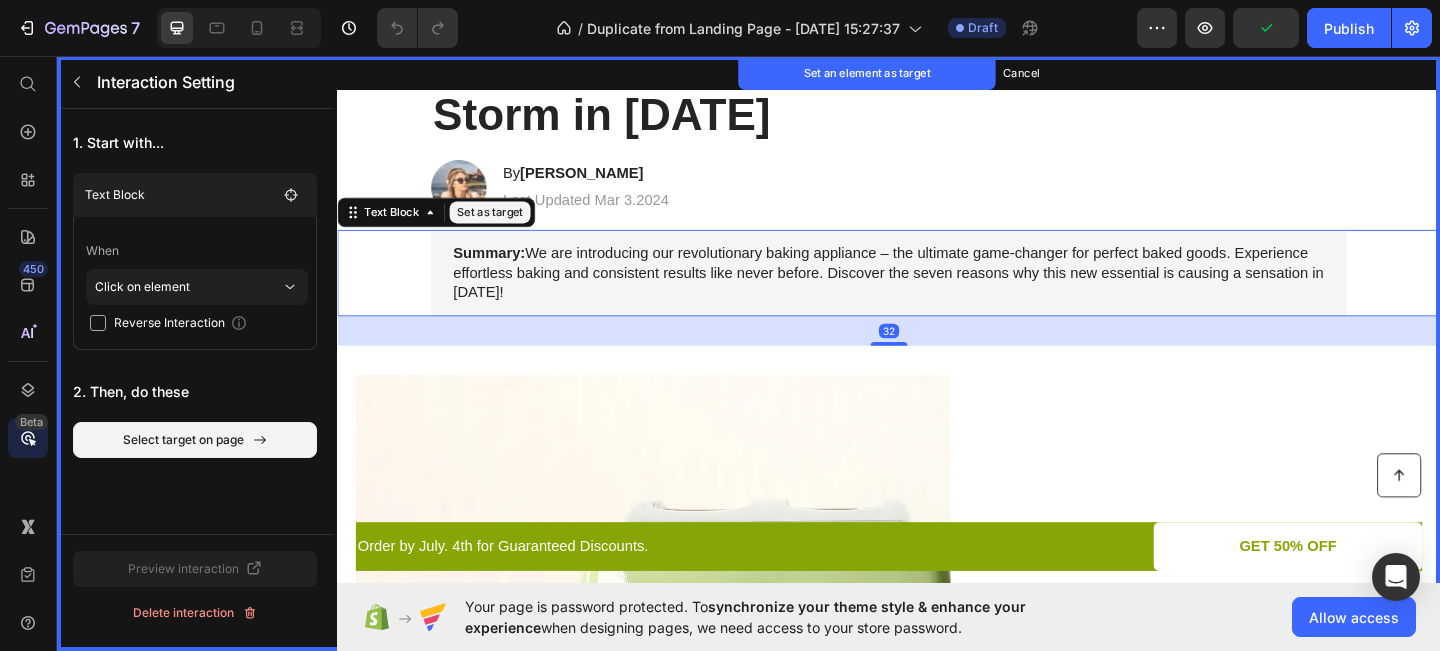 click on "Set as target" at bounding box center (503, 226) 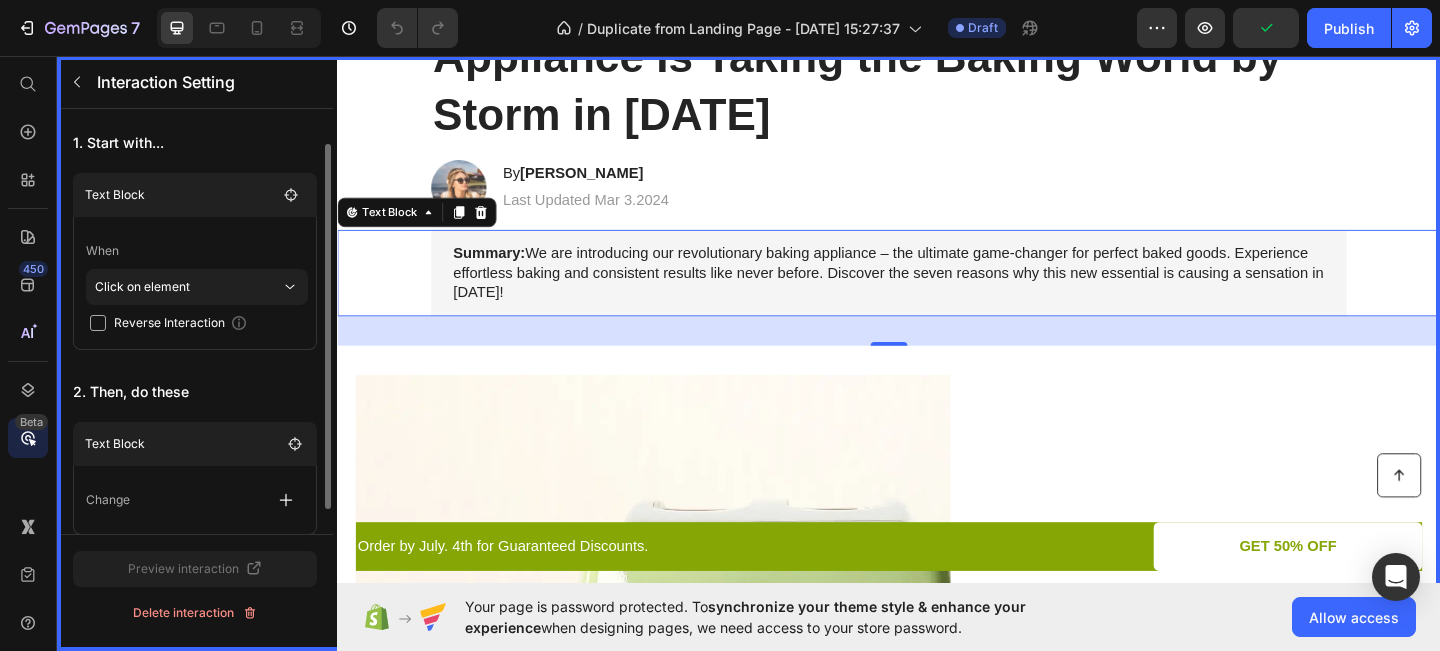 scroll, scrollTop: 69, scrollLeft: 0, axis: vertical 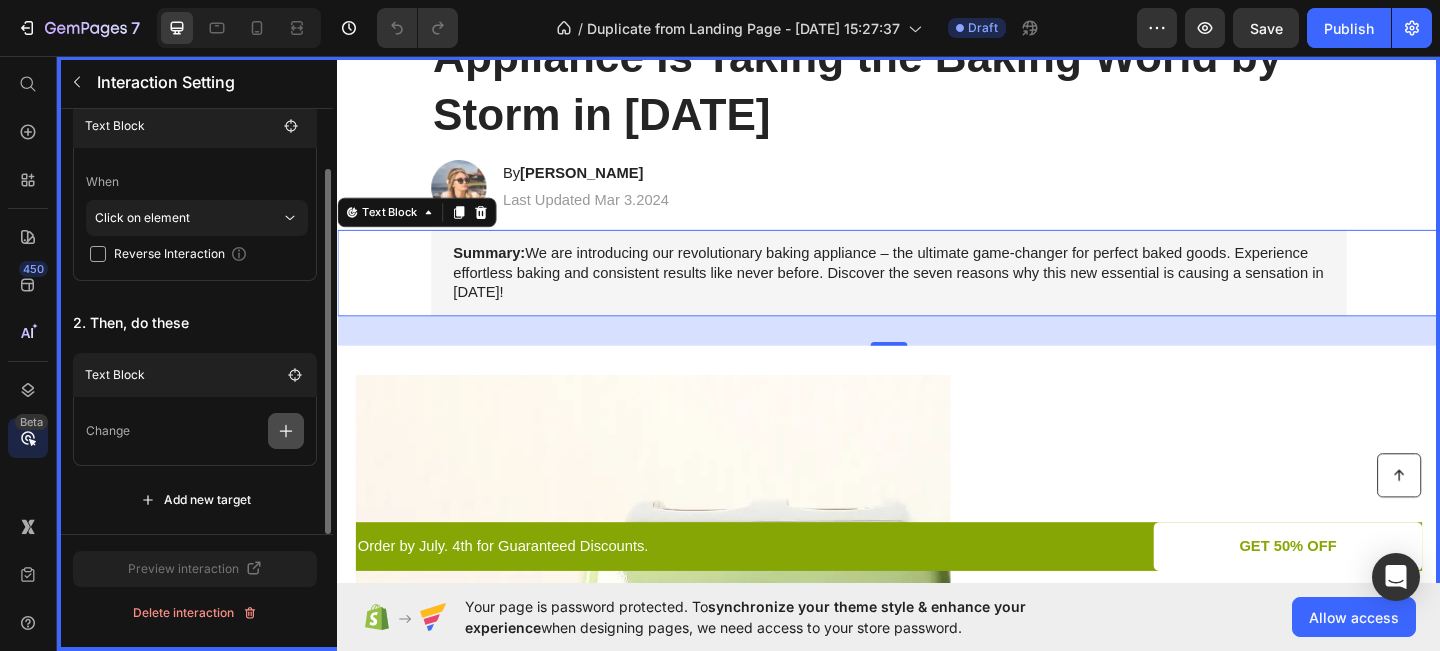 click 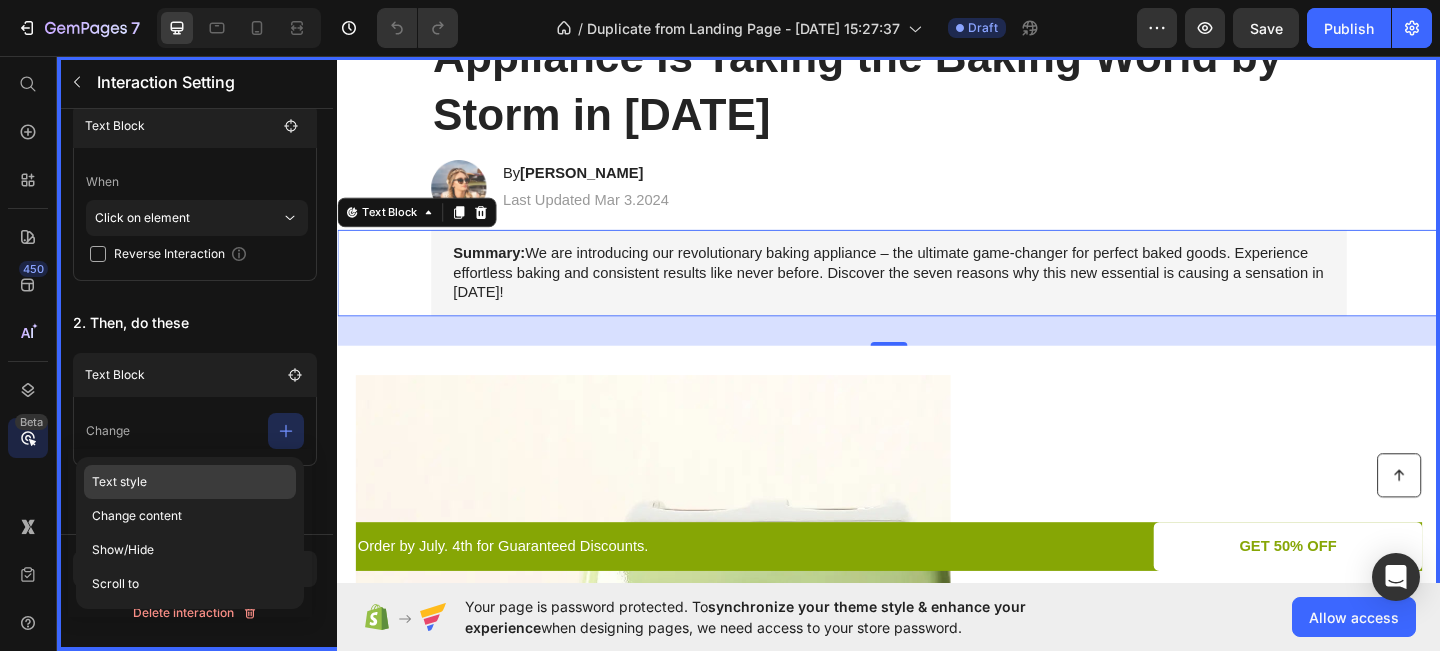 click on "Text style" 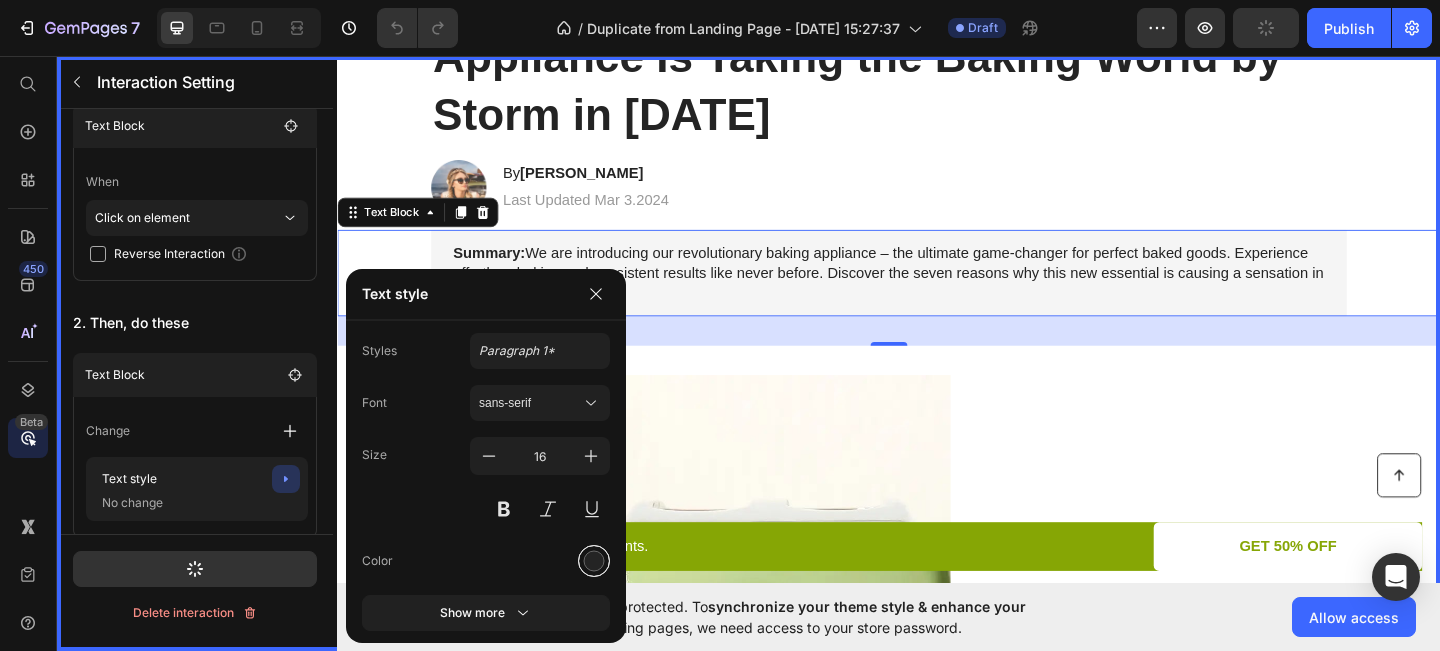 click at bounding box center [594, 561] 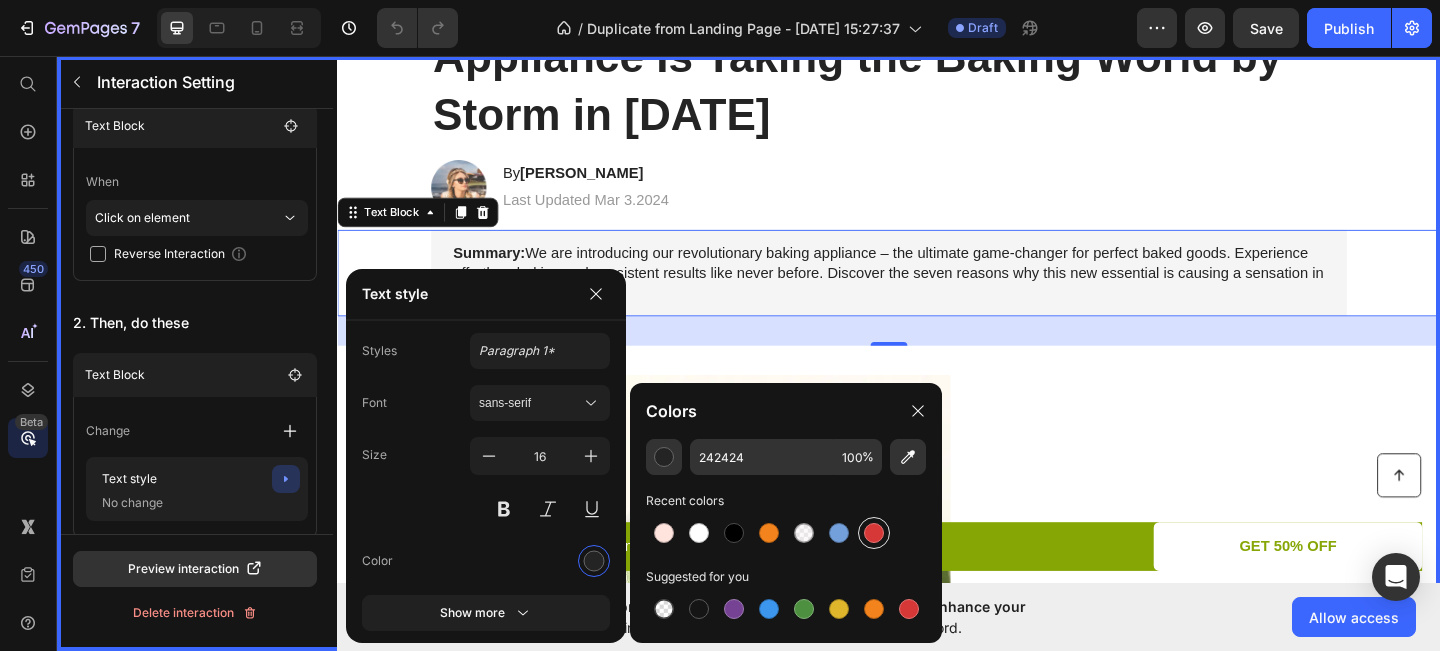 click at bounding box center [874, 533] 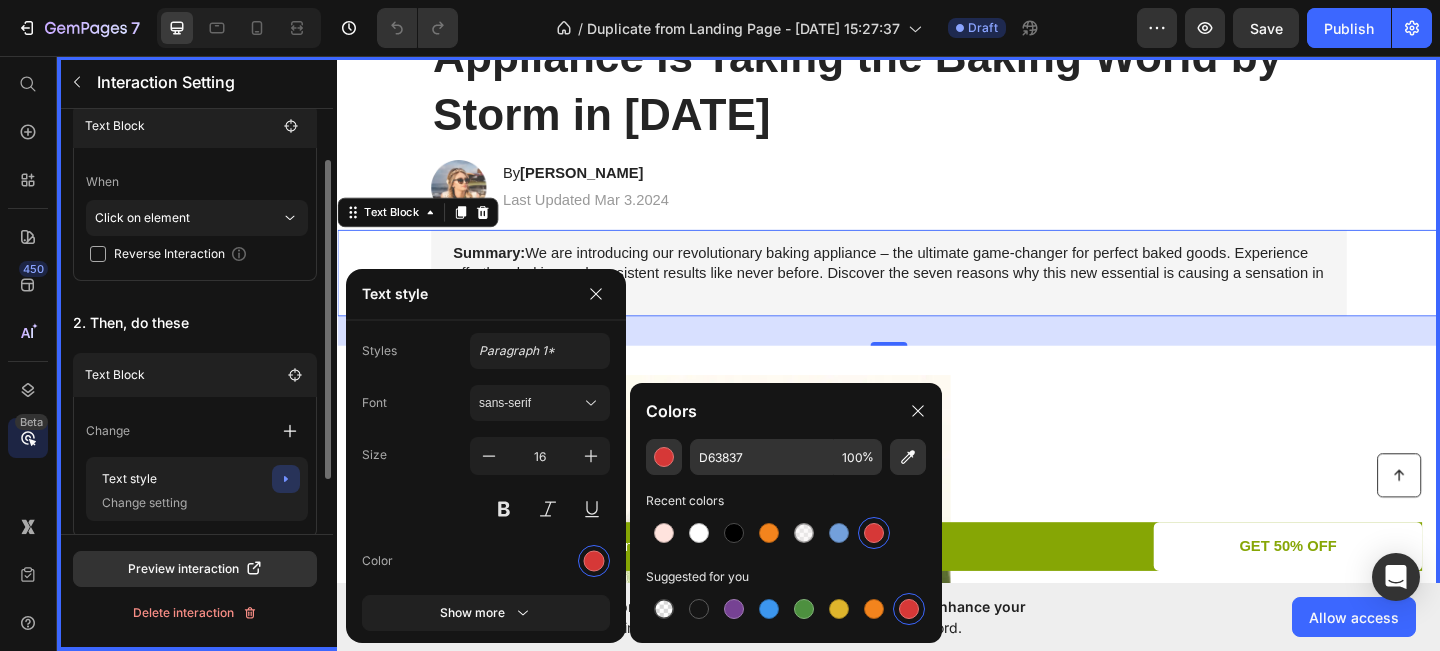 scroll, scrollTop: 141, scrollLeft: 0, axis: vertical 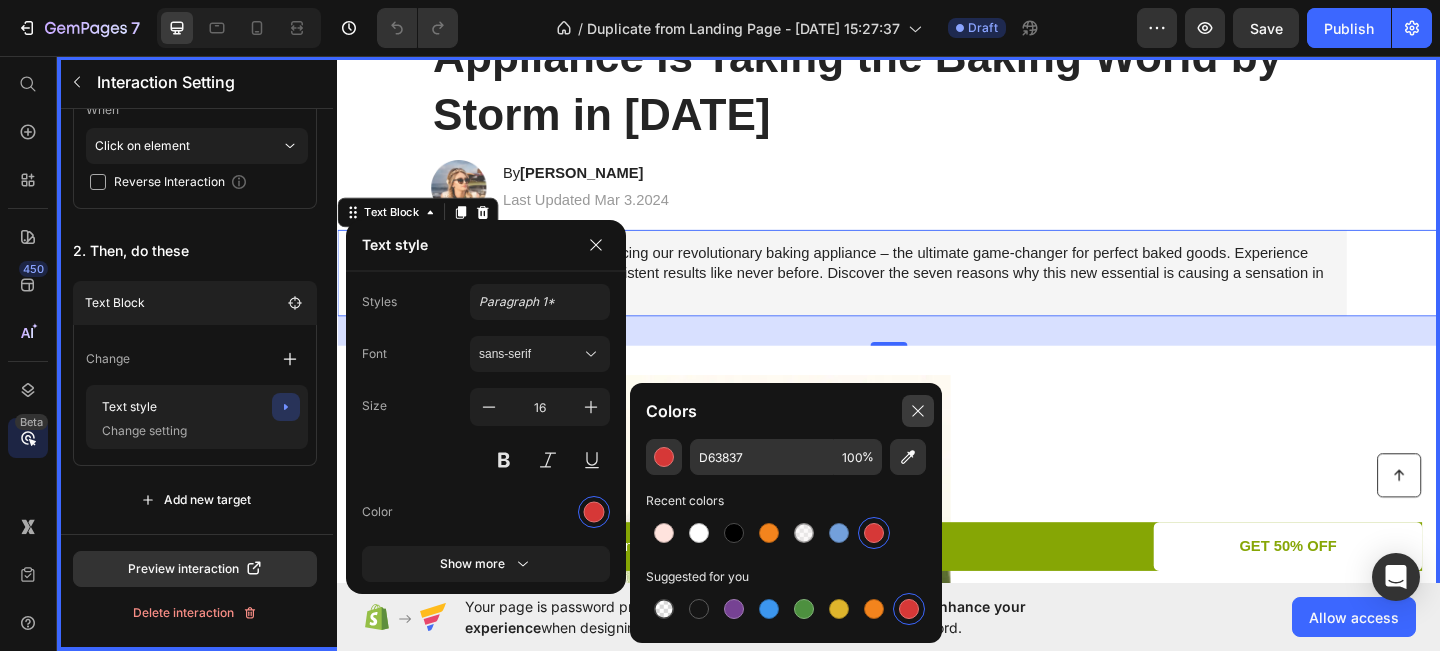 click at bounding box center (918, 411) 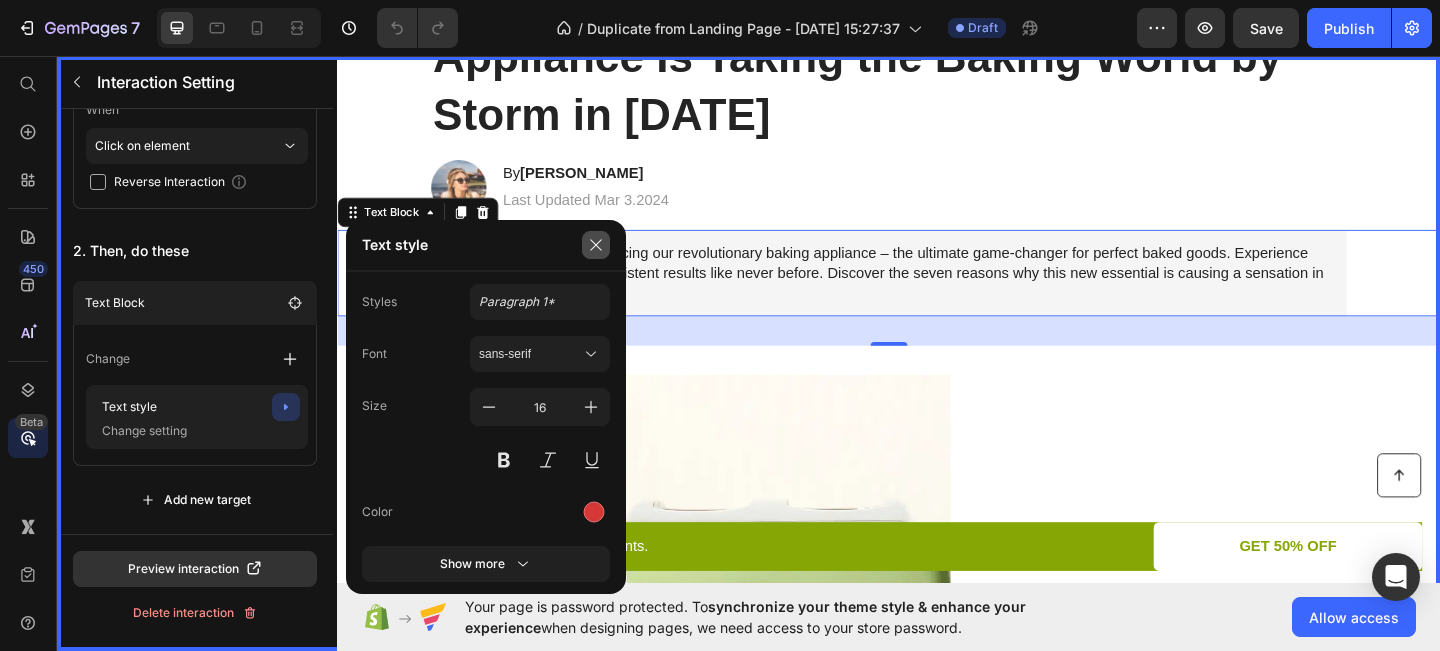 click at bounding box center (596, 245) 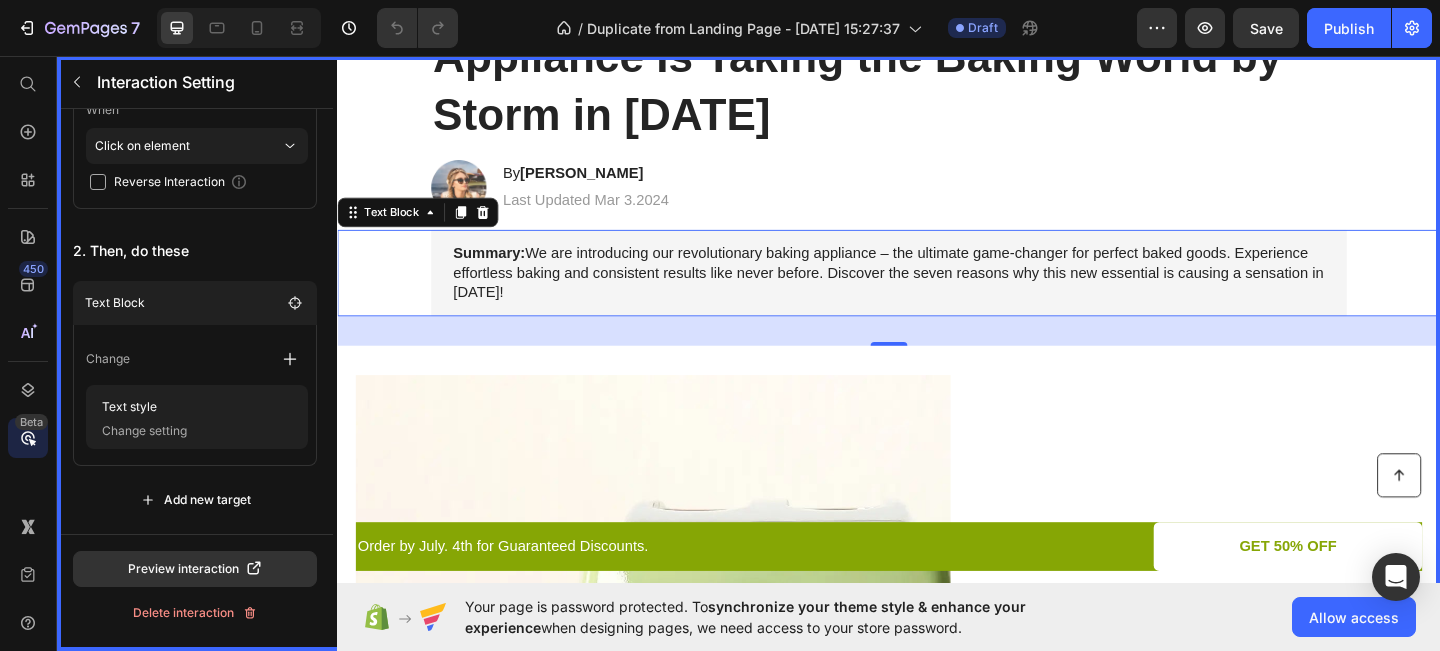click at bounding box center (937, 342) 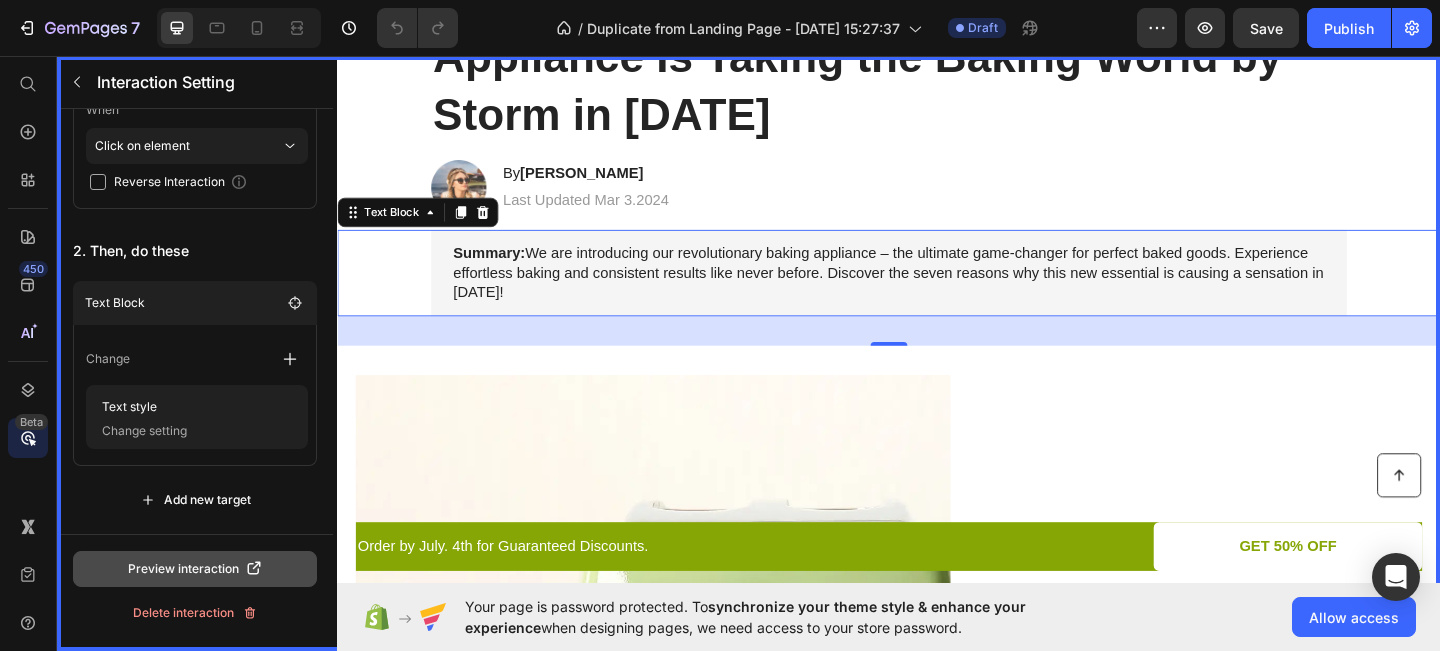 click on "Preview interaction" at bounding box center [195, 569] 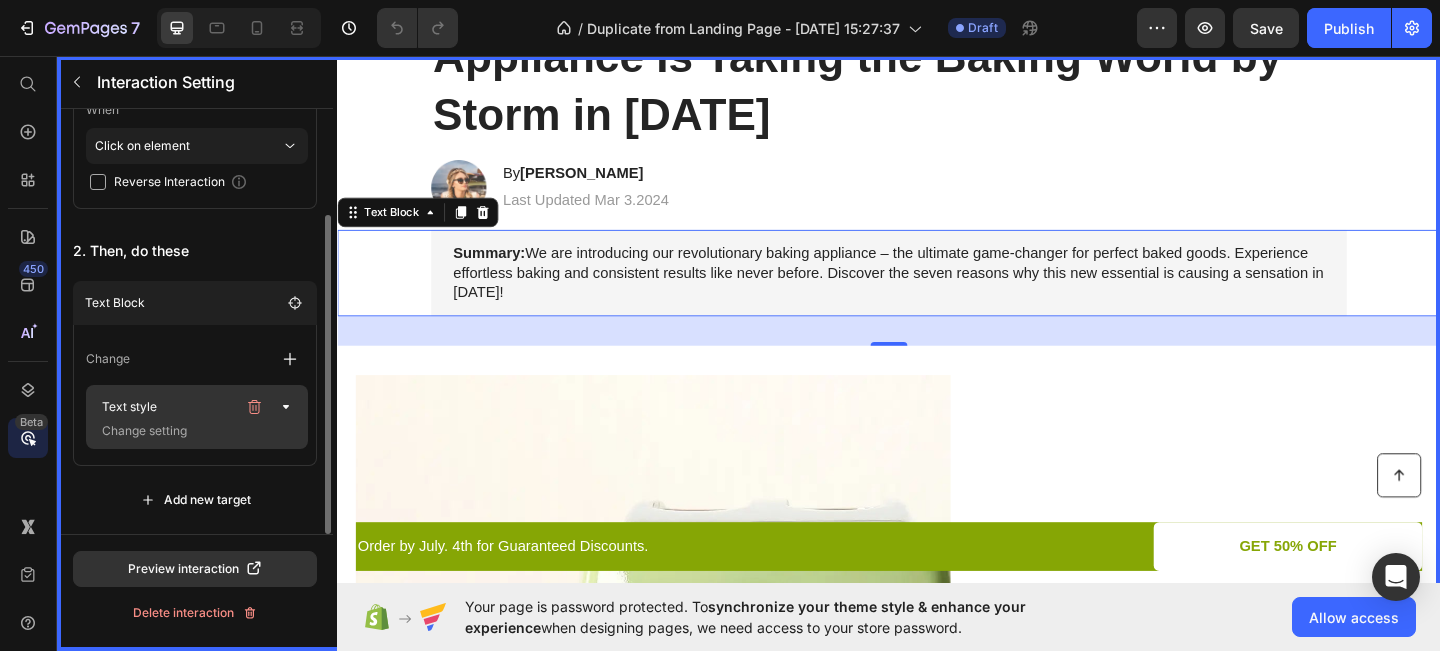 click on "Change setting" at bounding box center [194, 431] 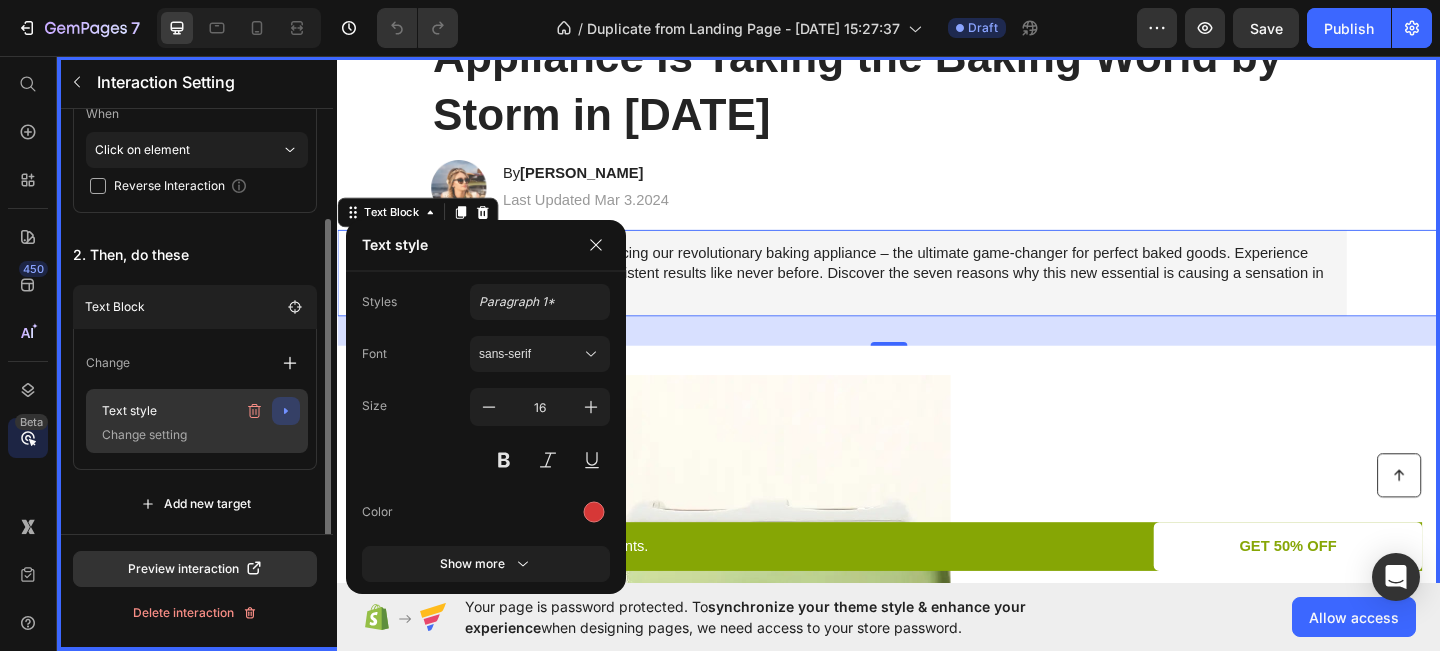 scroll, scrollTop: 141, scrollLeft: 0, axis: vertical 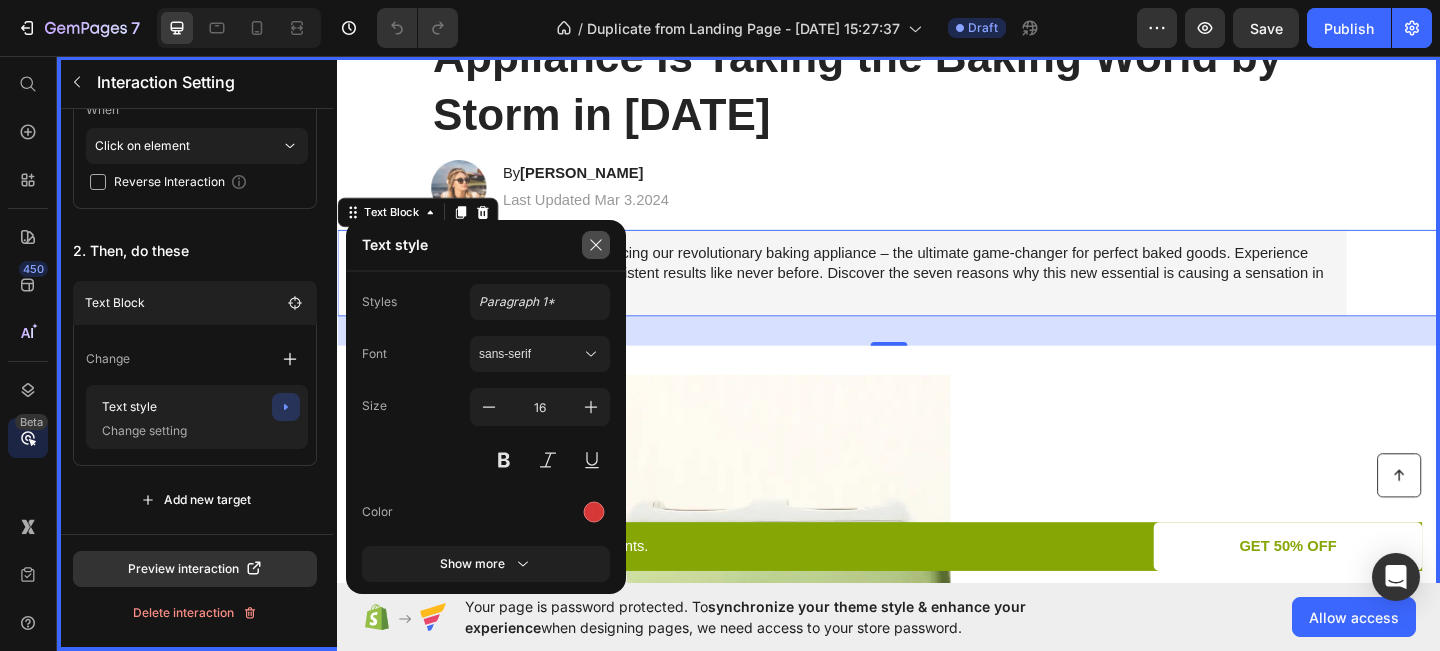 click 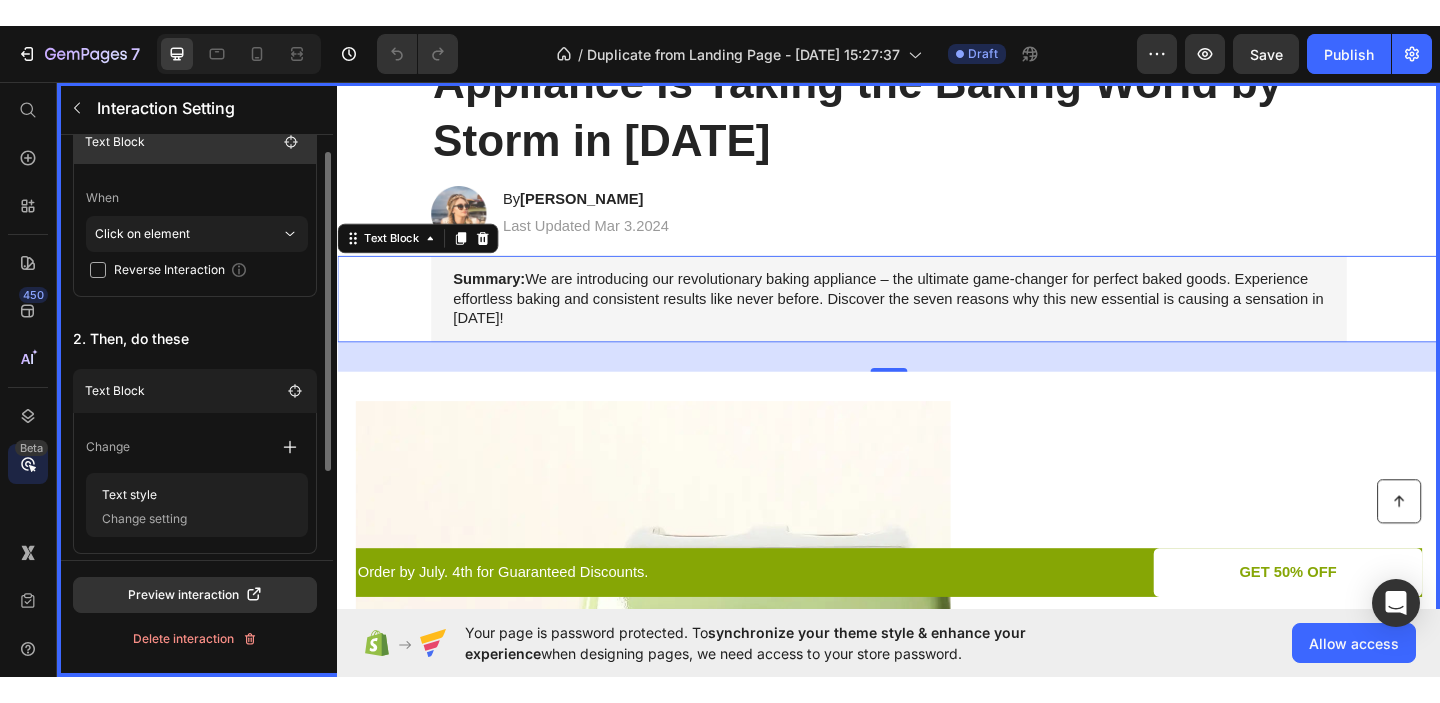 scroll, scrollTop: 0, scrollLeft: 0, axis: both 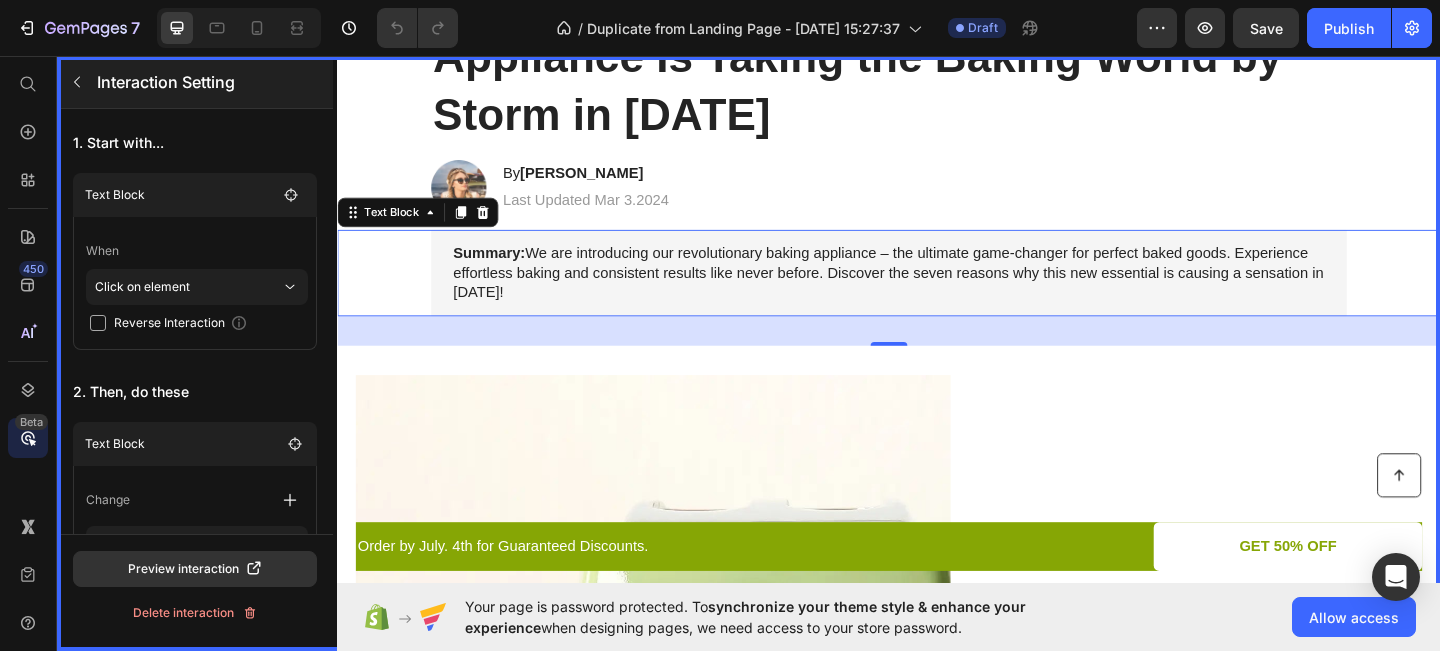 click at bounding box center [77, 82] 